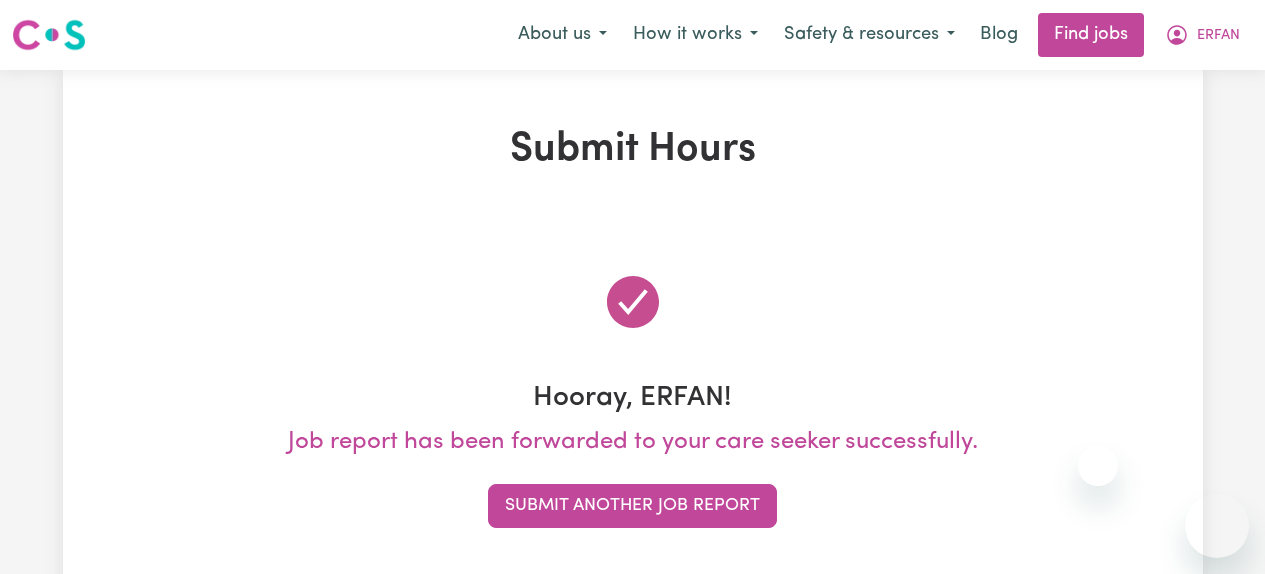 scroll, scrollTop: 0, scrollLeft: 0, axis: both 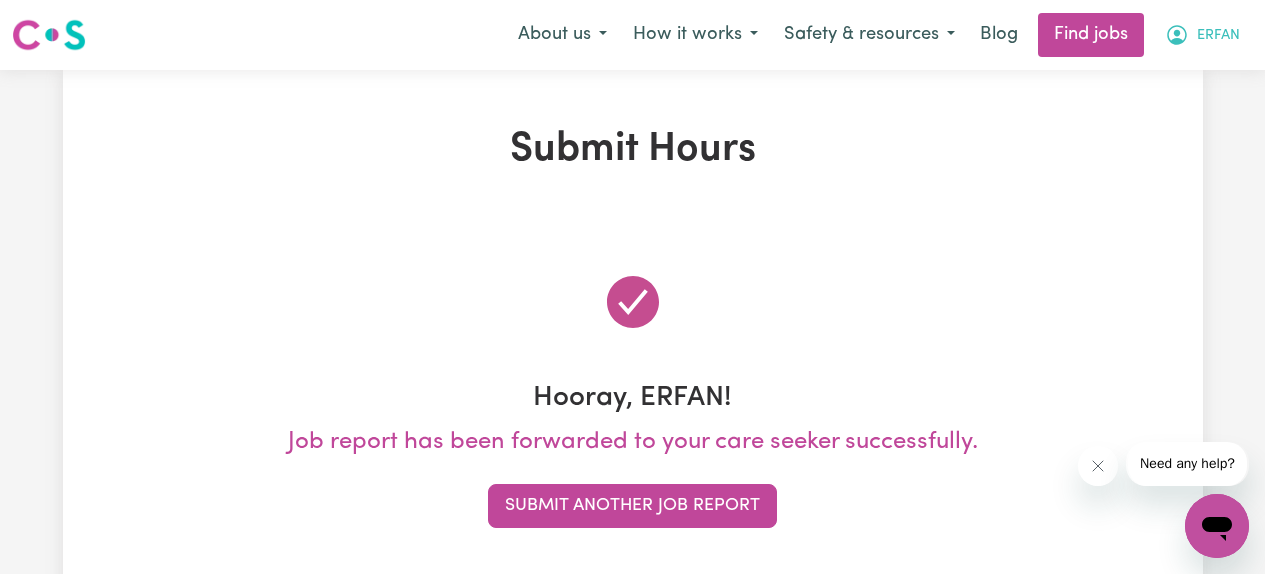 click on "ERFAN" at bounding box center [1202, 35] 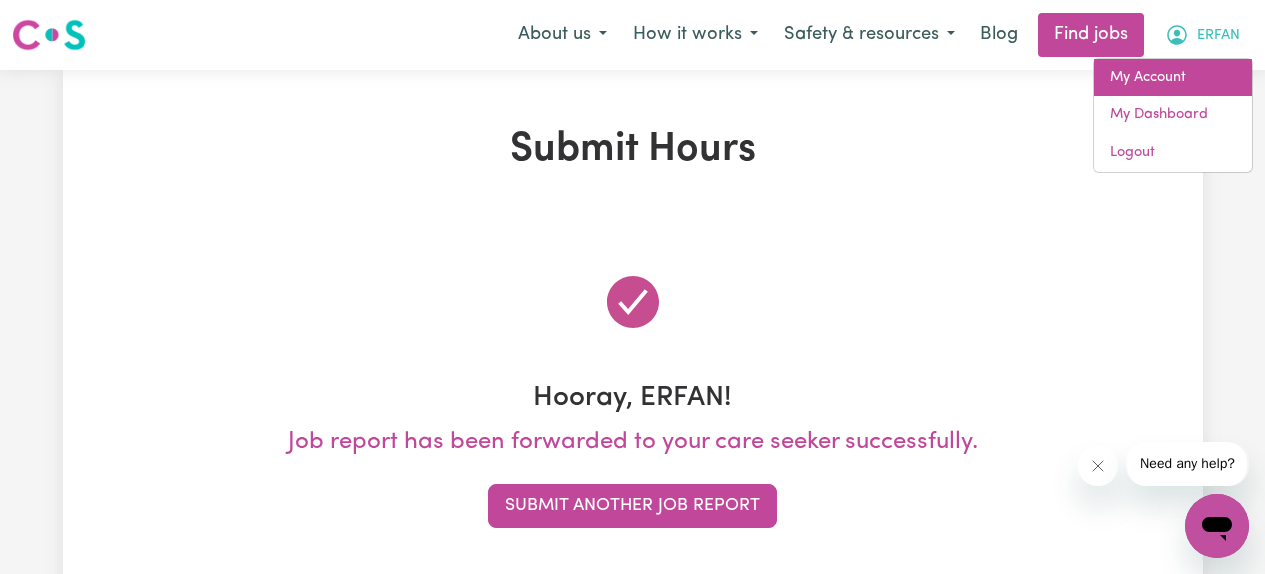 click on "My Account" at bounding box center [1173, 78] 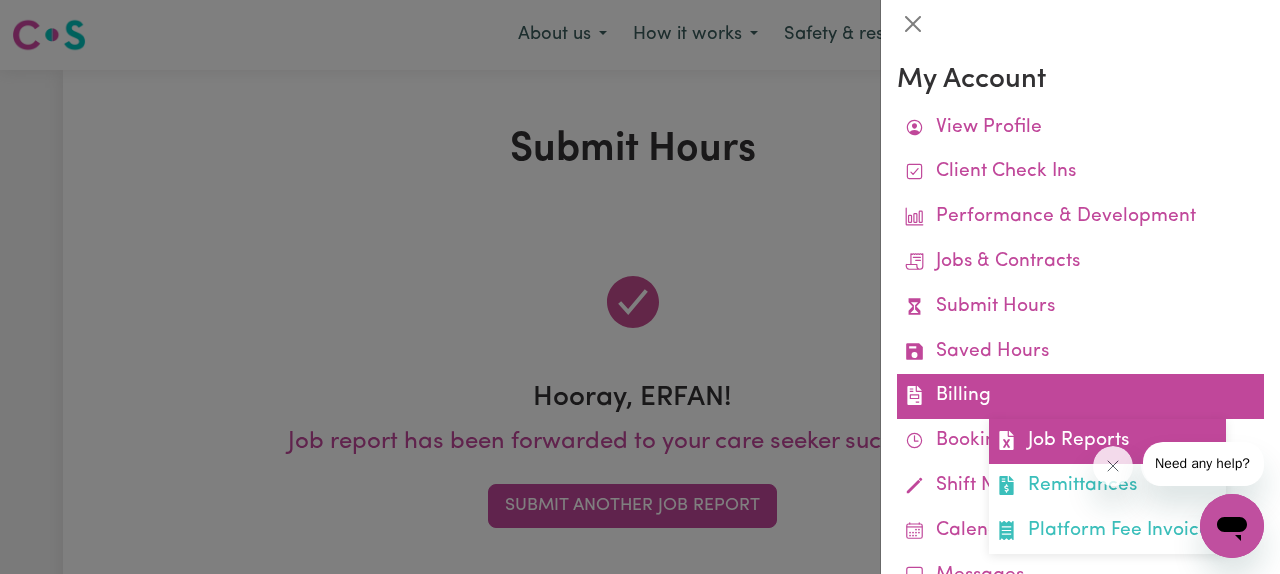 click on "Job Reports" at bounding box center [1107, 441] 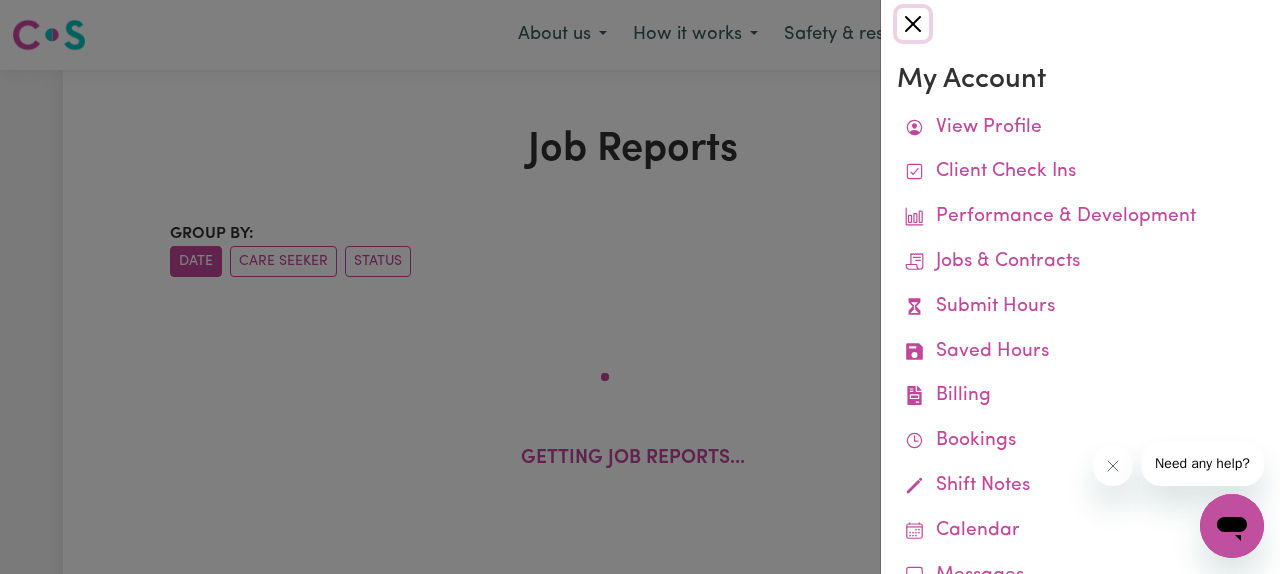 click at bounding box center (913, 24) 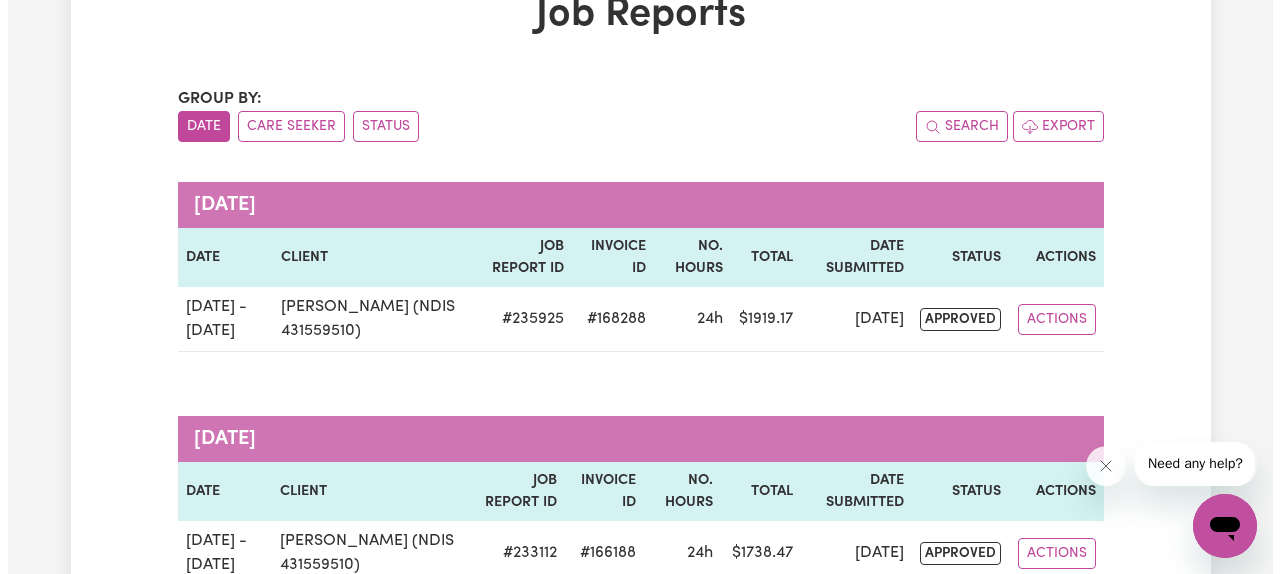 scroll, scrollTop: 135, scrollLeft: 0, axis: vertical 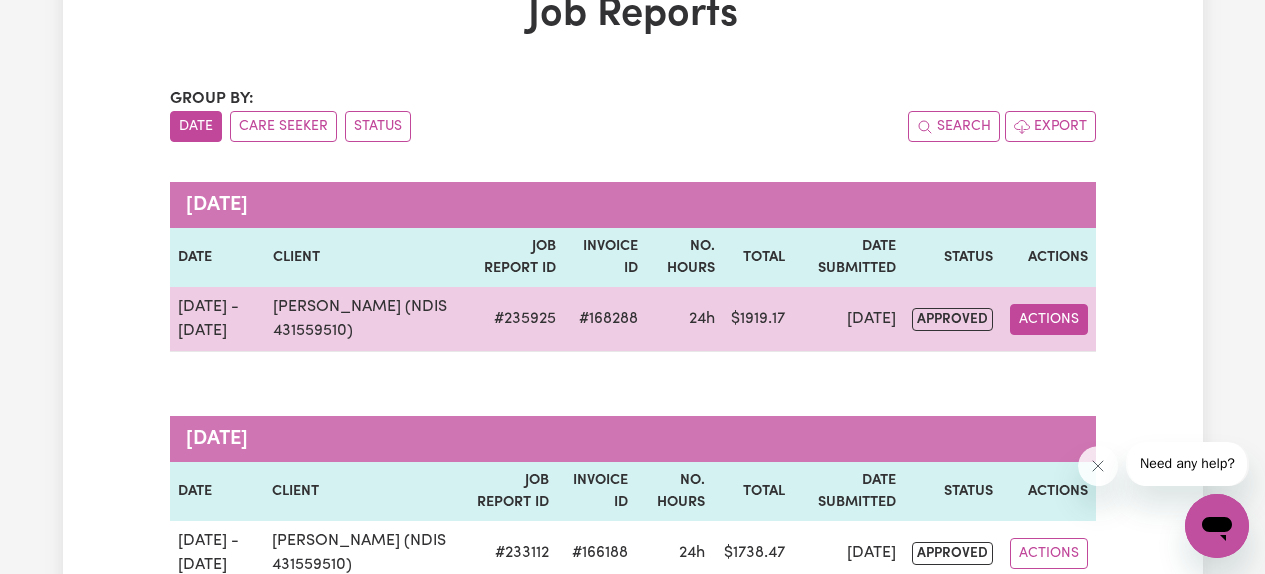 click on "Actions" at bounding box center (1049, 319) 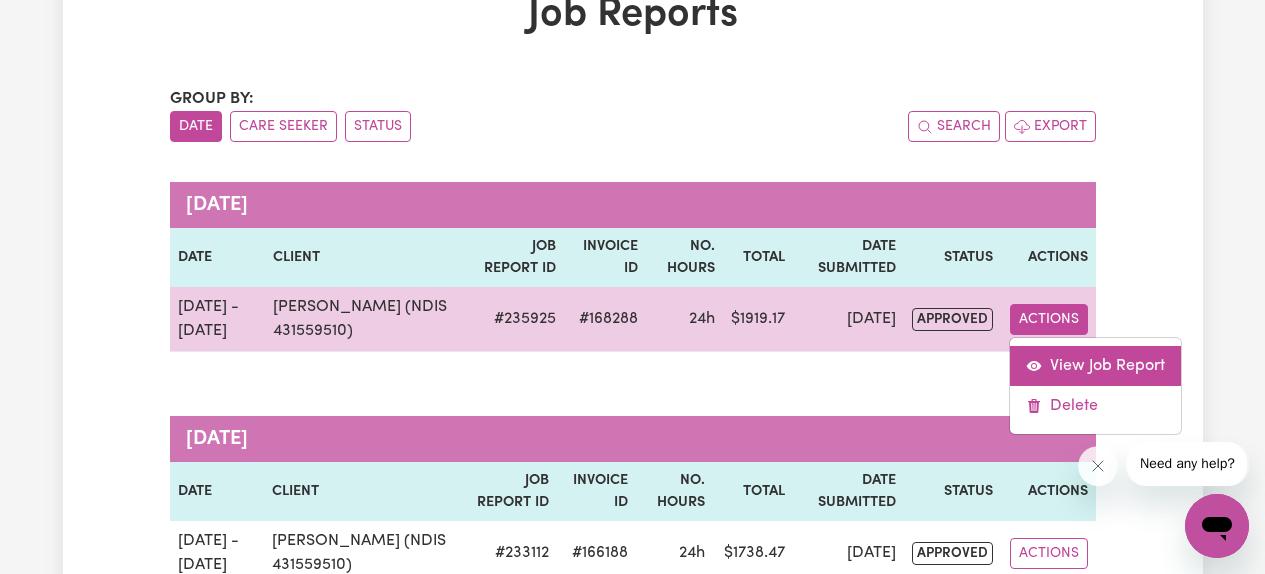 click on "View Job Report" at bounding box center (1095, 366) 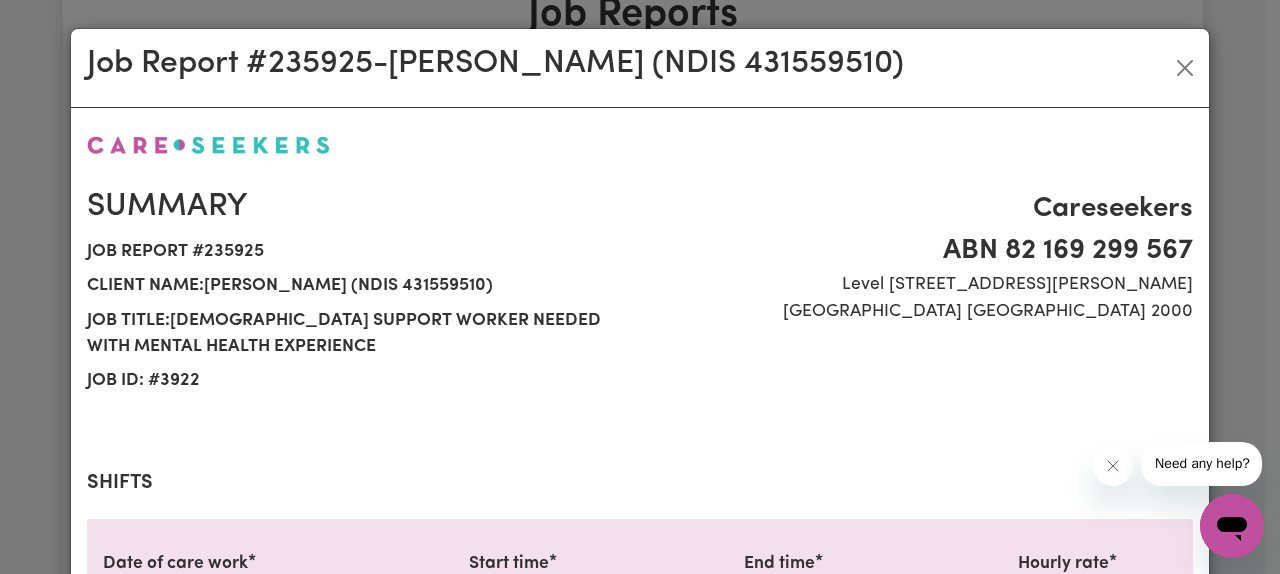select on "65.21-Weekday" 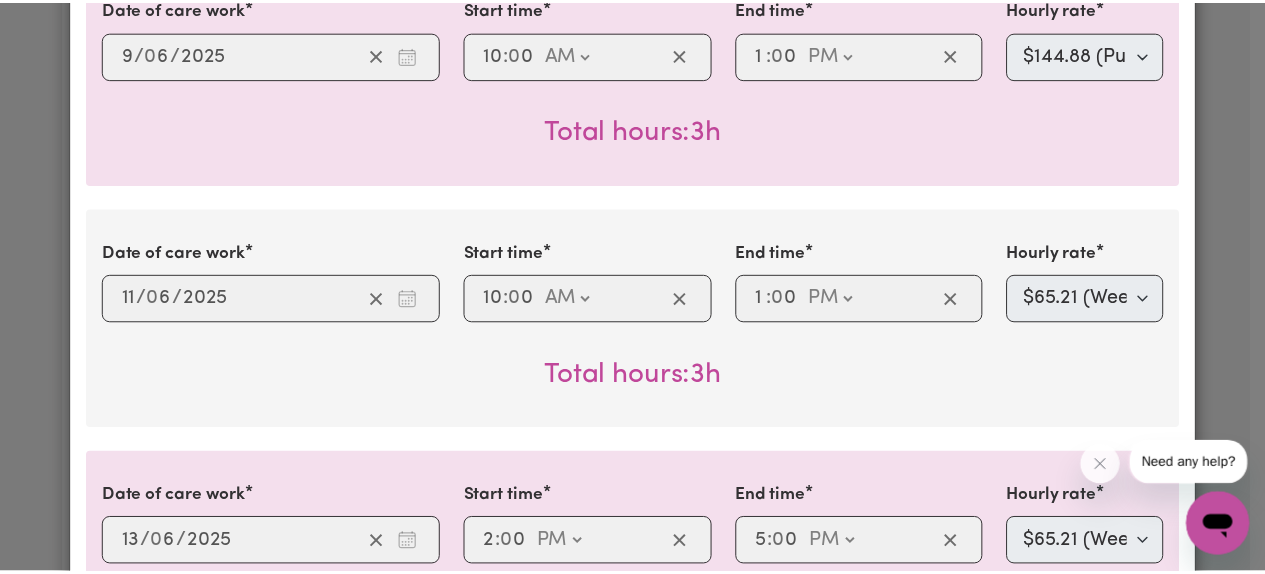 scroll, scrollTop: 0, scrollLeft: 0, axis: both 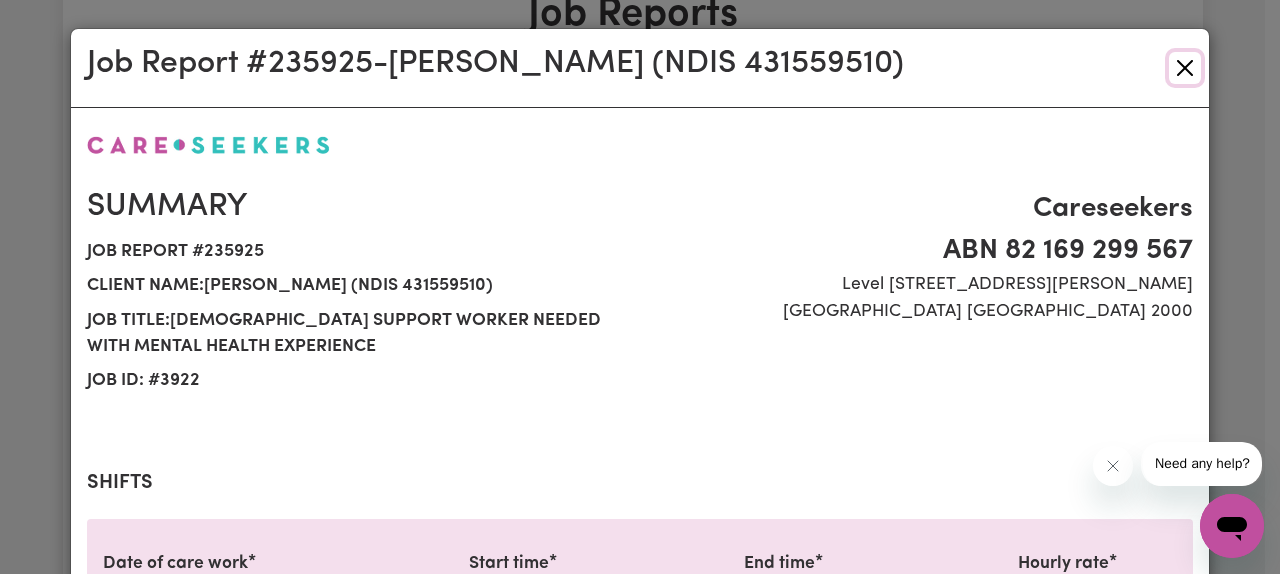 click at bounding box center [1185, 68] 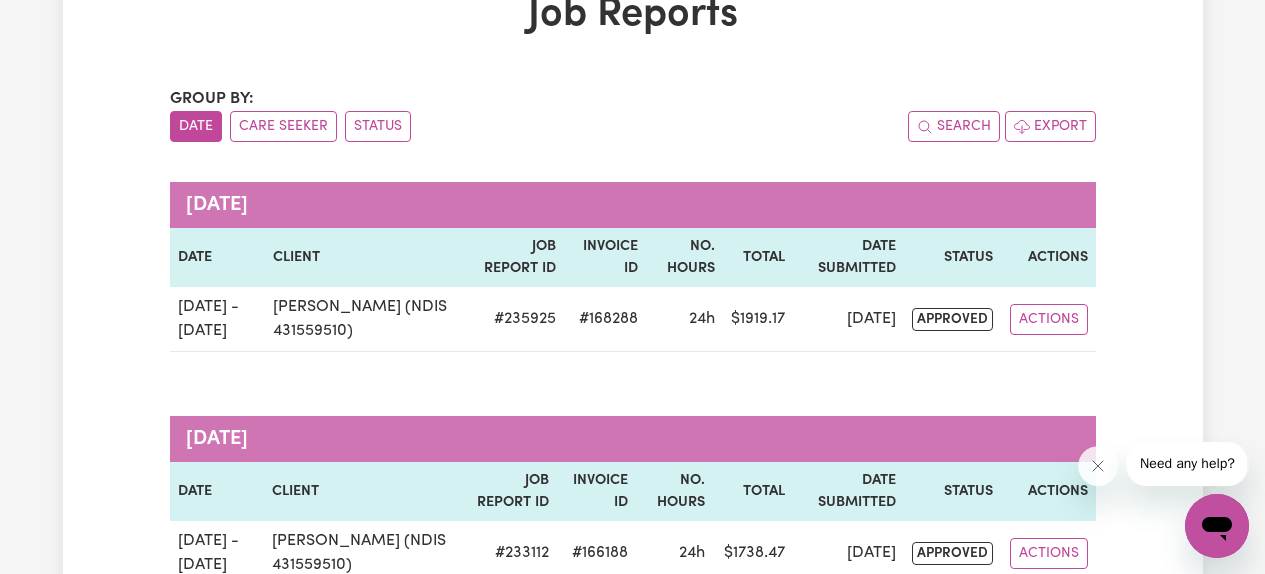 click on "Job Reports Group by: Date Care Seeker Status Search Export June 2025 Date Client Job Report ID Invoice ID No. Hours Total Date Submitted Status Actions Jun 2 - Jun 14 Ben Harvey (NDIS 431559510) # 235925 #168288 24h  $ 1919.17 Jul 10 approved Actions View Job Report Delete May 2025 Date Client Job Report ID Invoice ID No. Hours Total Date Submitted Status Actions May 19 - May 31 Ben Harvey (NDIS 431559510) # 233112 #166188 24h  $ 1738.47 Jun 12 approved Actions May 2 - May 17 Ben Harvey (NDIS 431559510) # 231371 #164811 30h  $ 2223.70 May 26 approved Actions April 2025 Date Client Job Report ID Invoice ID No. Hours Total Date Submitted Status Actions Apr 6 - Apr 29 Ben Harvey (NDIS 431559510) # 229430 #163608 45h  $ 3787.26 May 6 approved Actions March 2025 Date Client Job Report ID Invoice ID No. Hours Total Date Submitted Status Actions Mar 29 - Apr 4 Ben Harvey (NDIS 431559510) # 226705 #161444 13h  $ 904.82 Apr 5 approved Actions February 2025 Date Client Job Report ID Invoice ID No. Hours Total Status #" at bounding box center (633, 3030) 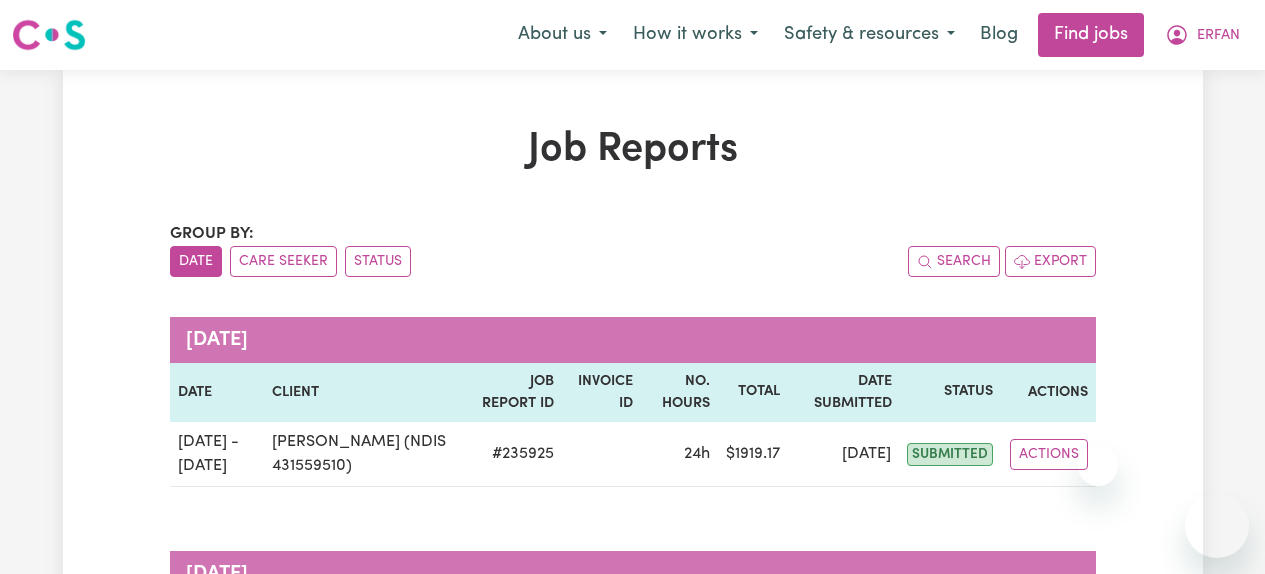 click on "Find jobs" at bounding box center (1091, 35) 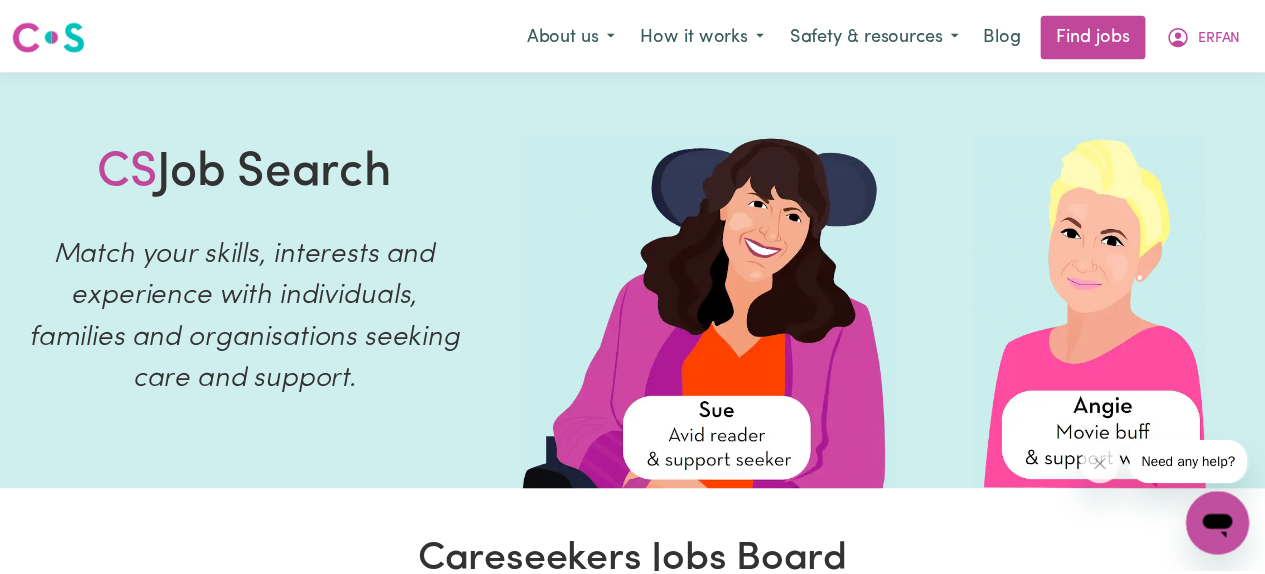 scroll, scrollTop: 642, scrollLeft: 0, axis: vertical 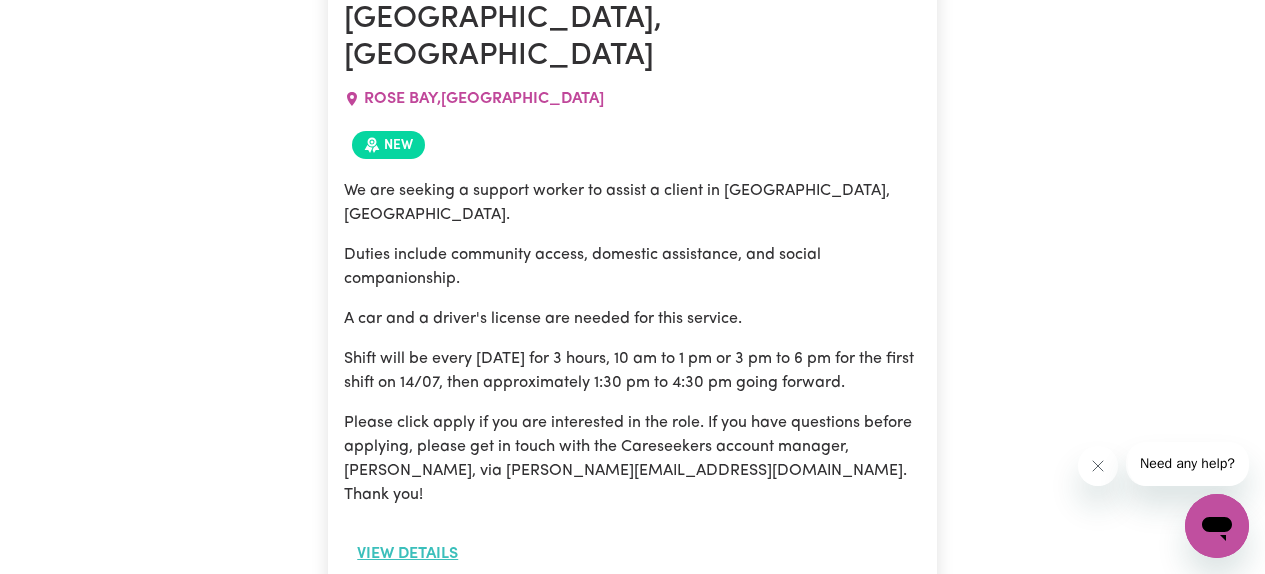 click on "View details" at bounding box center (407, 554) 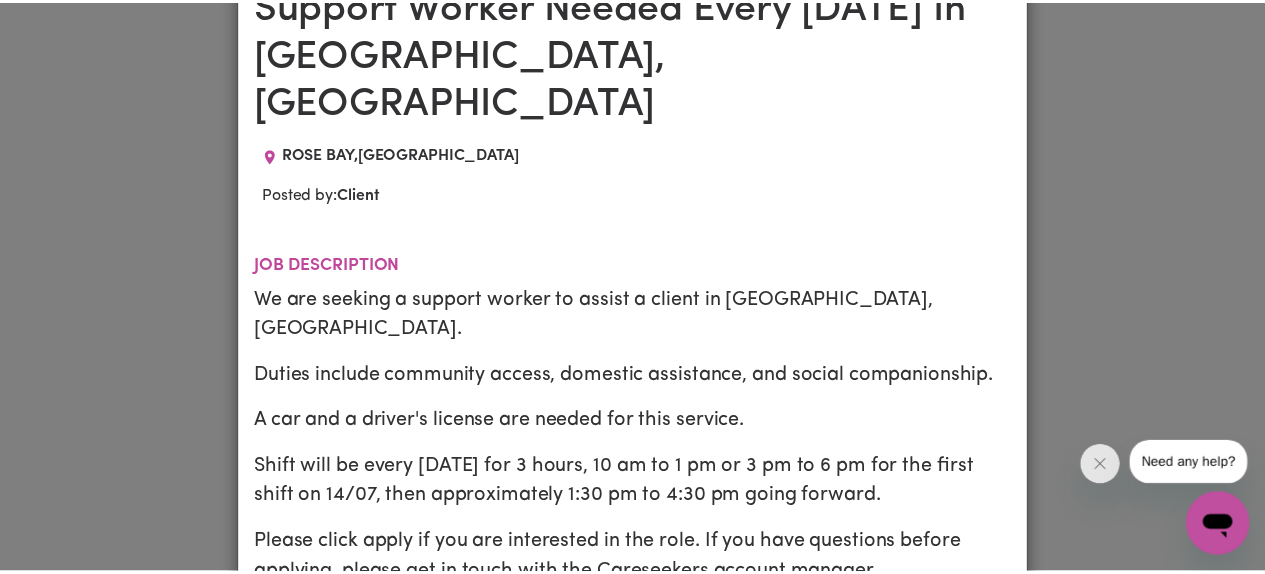 scroll, scrollTop: 0, scrollLeft: 0, axis: both 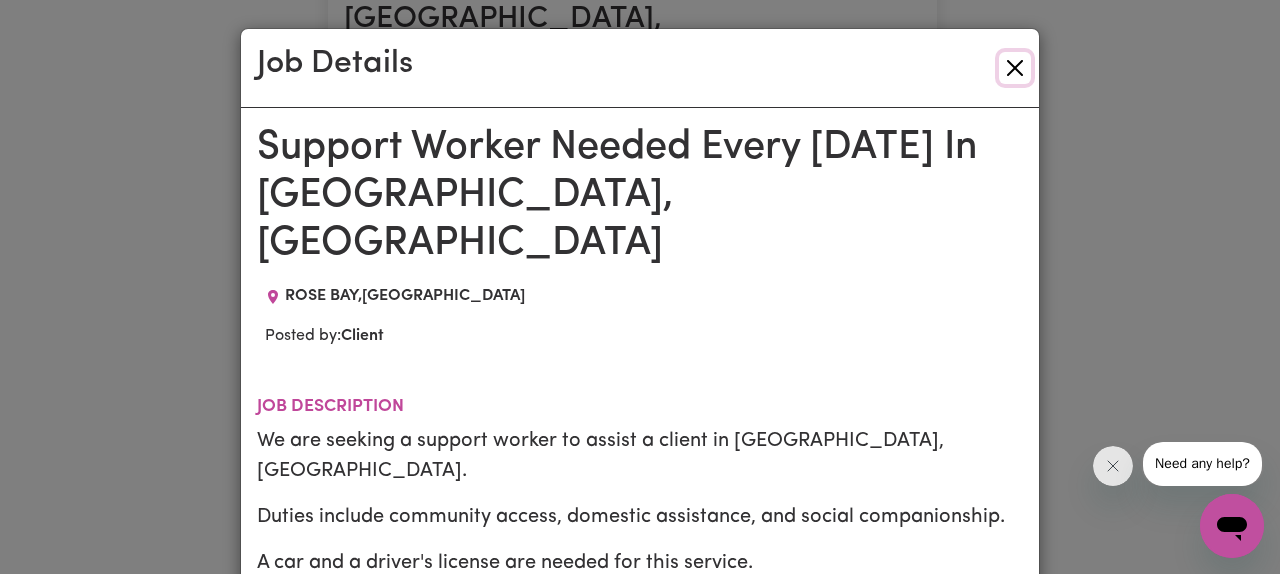 click at bounding box center (1015, 68) 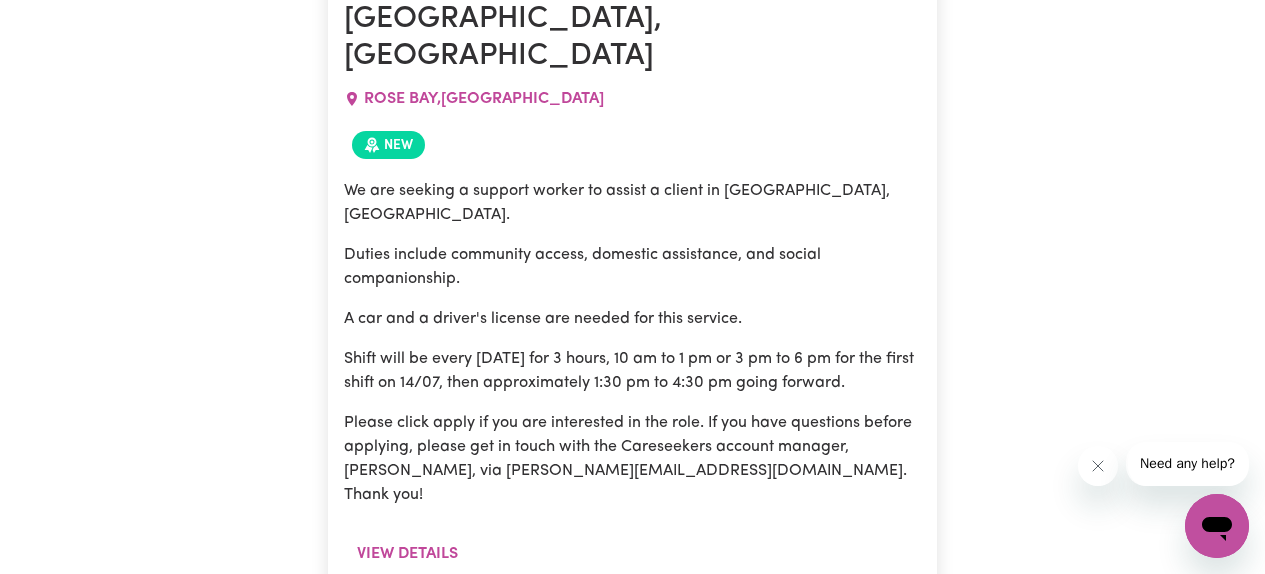 click on "Apply" at bounding box center (892, 604) 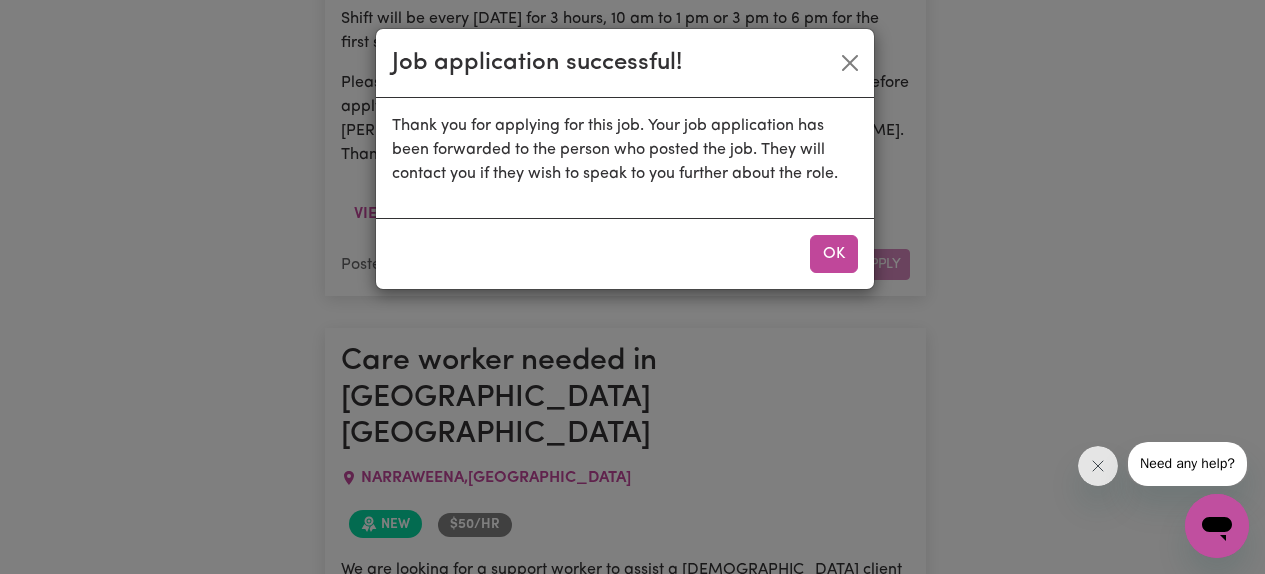 scroll, scrollTop: 3230, scrollLeft: 0, axis: vertical 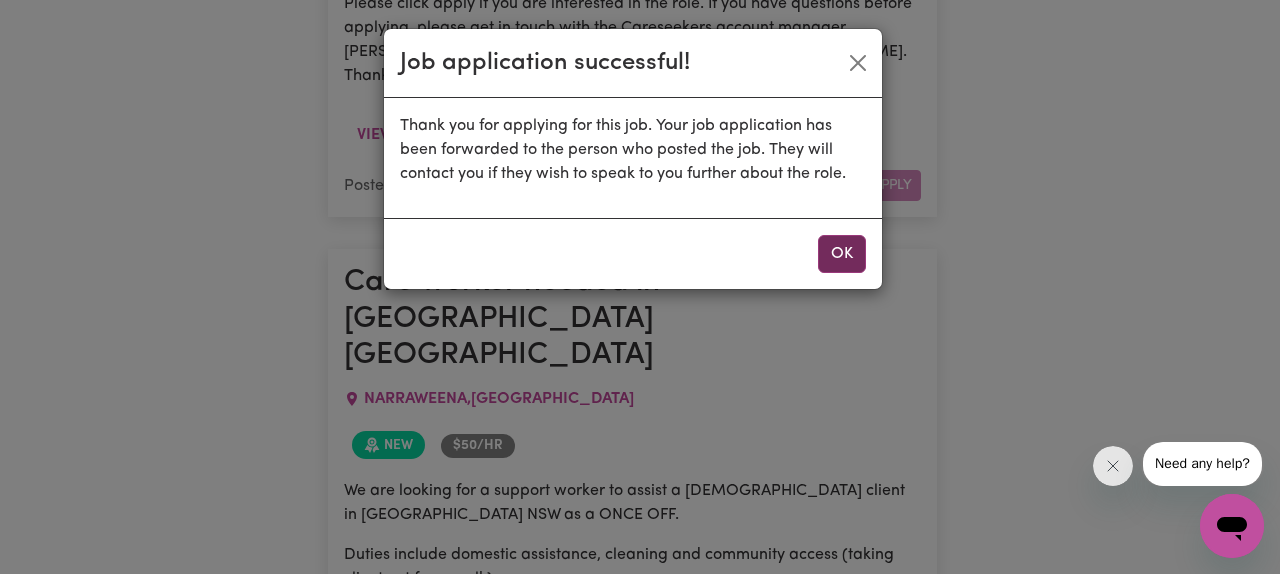 click on "OK" at bounding box center (842, 254) 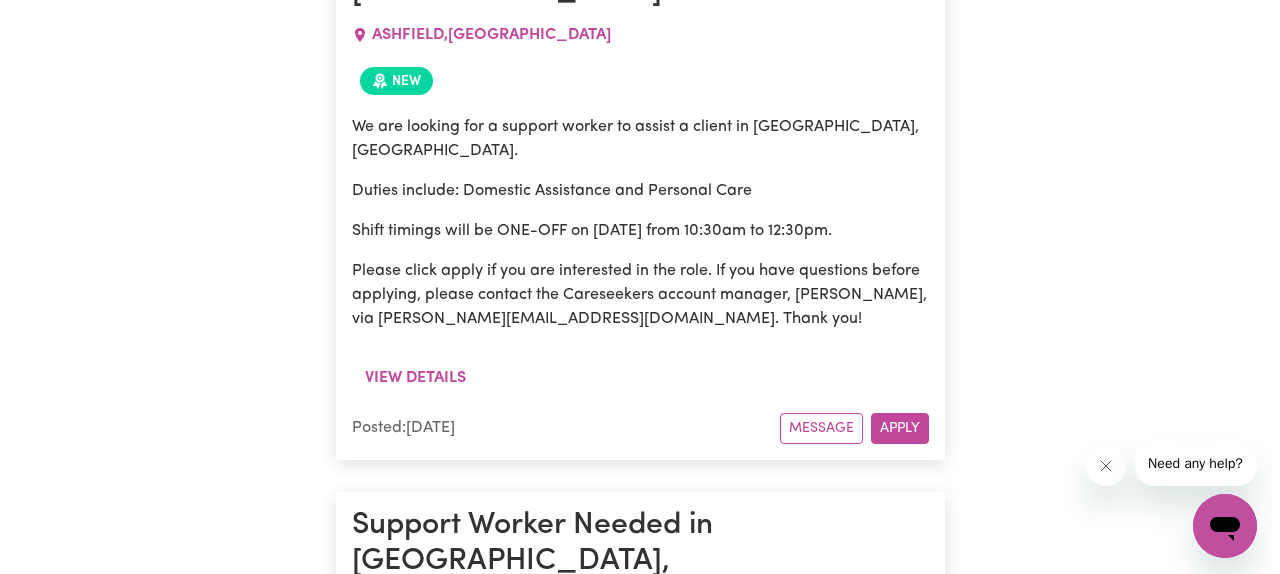 scroll, scrollTop: 5994, scrollLeft: 0, axis: vertical 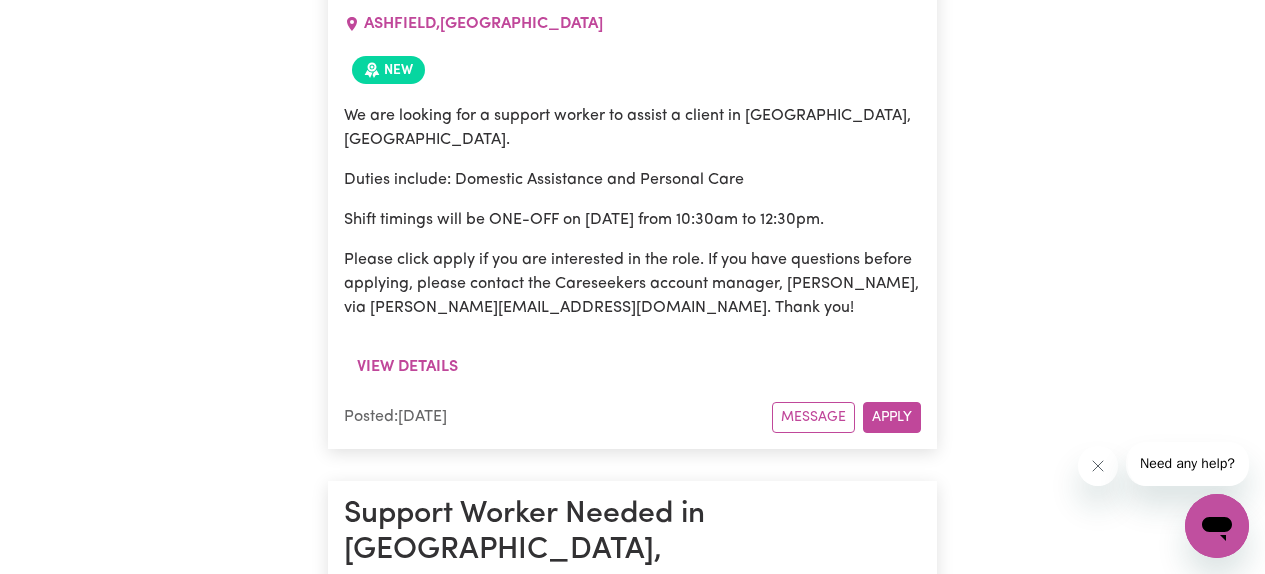 drag, startPoint x: 573, startPoint y: 189, endPoint x: 487, endPoint y: 187, distance: 86.023254 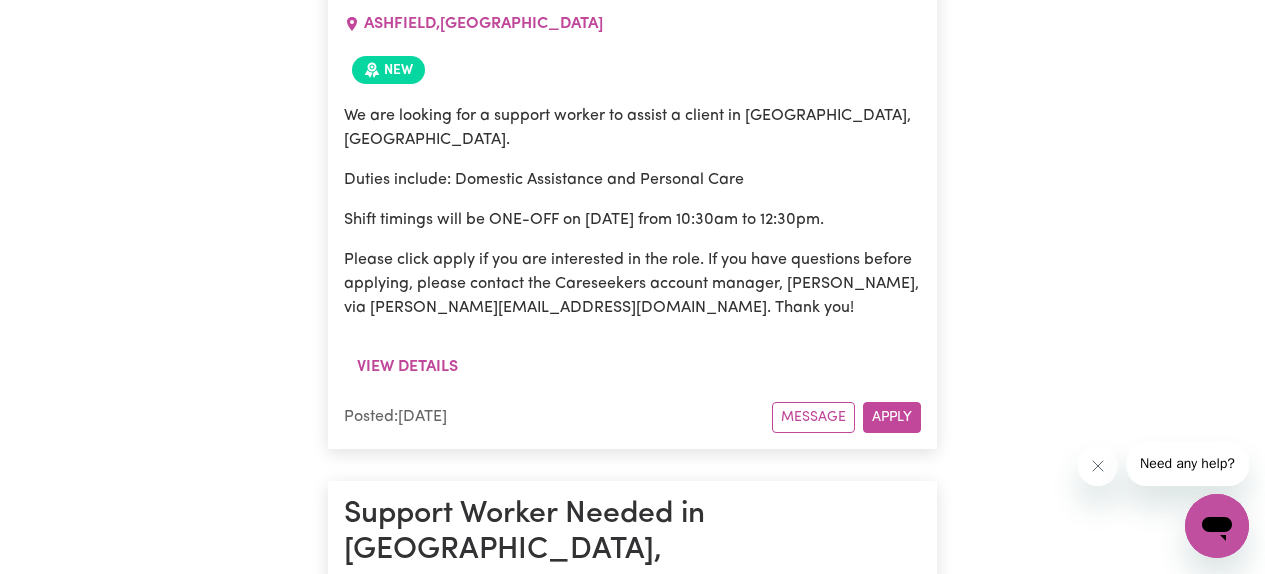 click on "We are looking for a support worker to assist an elderly client with a mental health condition in [GEOGRAPHIC_DATA], [GEOGRAPHIC_DATA]." at bounding box center [632, 734] 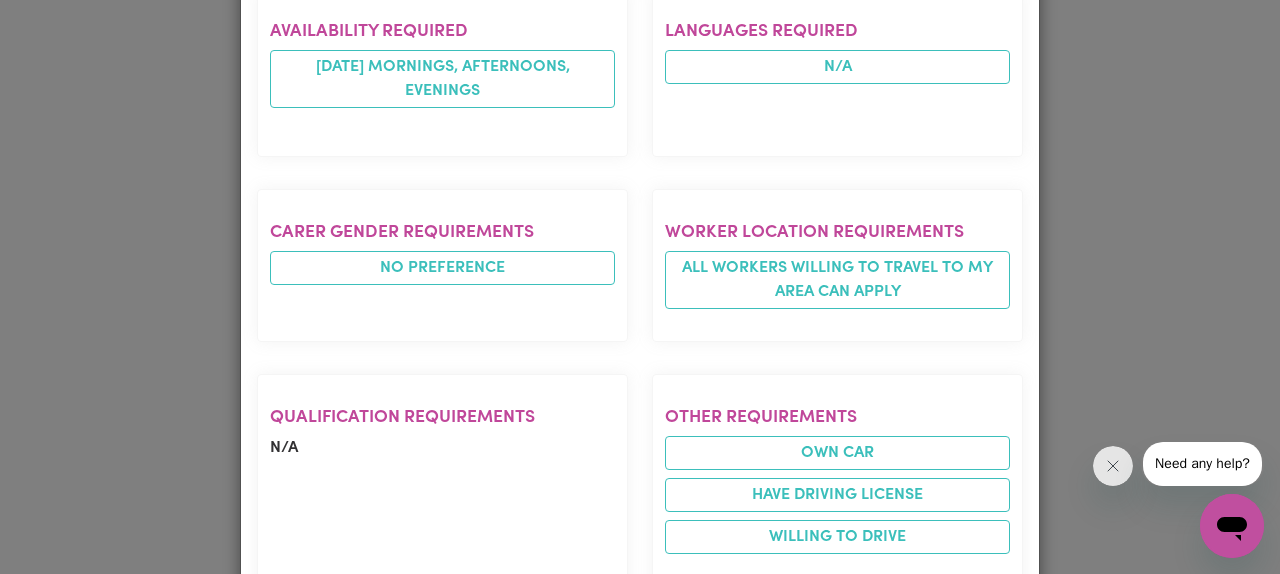 scroll, scrollTop: 1159, scrollLeft: 0, axis: vertical 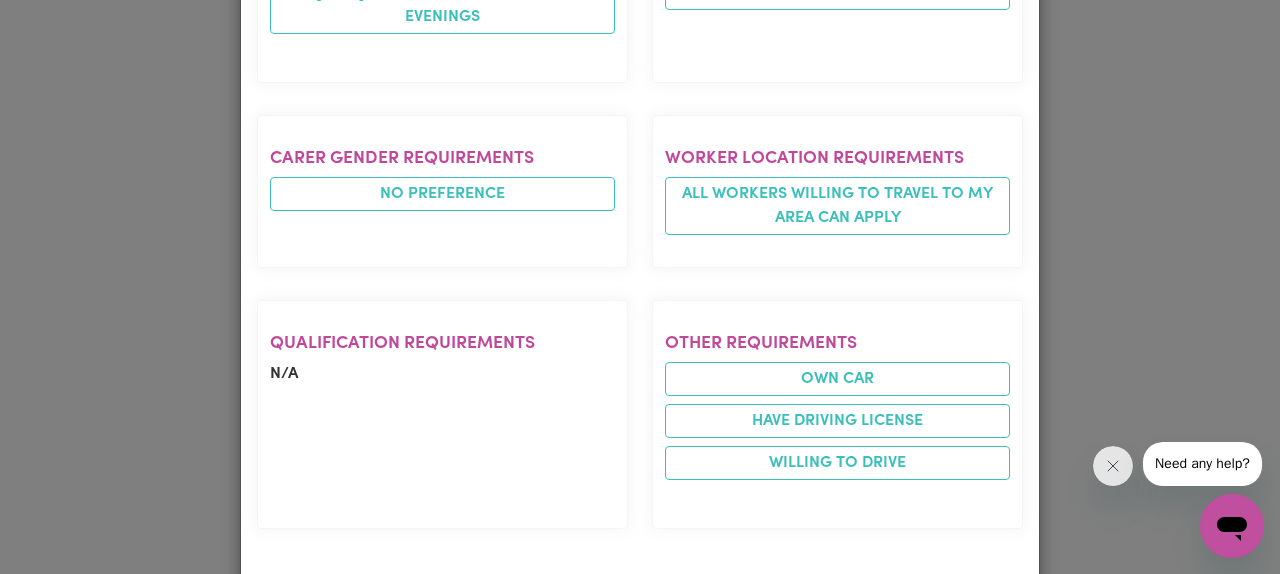 click on "Job Details Support Worker Needed in [GEOGRAPHIC_DATA], [GEOGRAPHIC_DATA] ,  [GEOGRAPHIC_DATA] Posted by:  Client Job description We are looking for a support worker to assist an elderly client with a mental health condition in [GEOGRAPHIC_DATA], [GEOGRAPHIC_DATA].  Duties include: Social Companionship and Community Access. A car and a driver's licence are required for this role. Shift will be every [DATE] from 24/07 to 14/08, from 9am-11am. Please click apply if you are interested in the role. If you have questions before applying, please contact the Careseekers account manager, [PERSON_NAME], via [PERSON_NAME][EMAIL_ADDRESS][DOMAIN_NAME]. Thank you! Experience required Aged care - General Tasks required Social companionship Errands / Outings Community access Availability required [DATE] mornings, afternoons, evenings Languages required N/A Carer gender requirements No preference Worker location requirements All workers willing to travel to my area can apply Qualification requirements N/A Other requirements Own Car Have driving license Willing to drive" at bounding box center (640, 287) 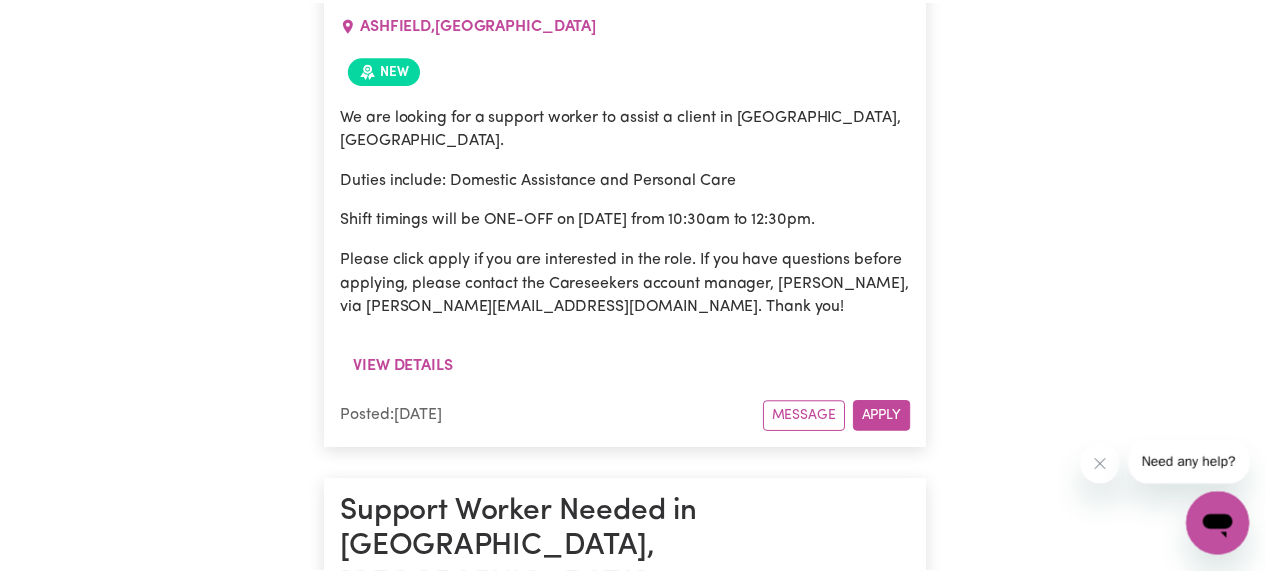 scroll, scrollTop: 0, scrollLeft: 0, axis: both 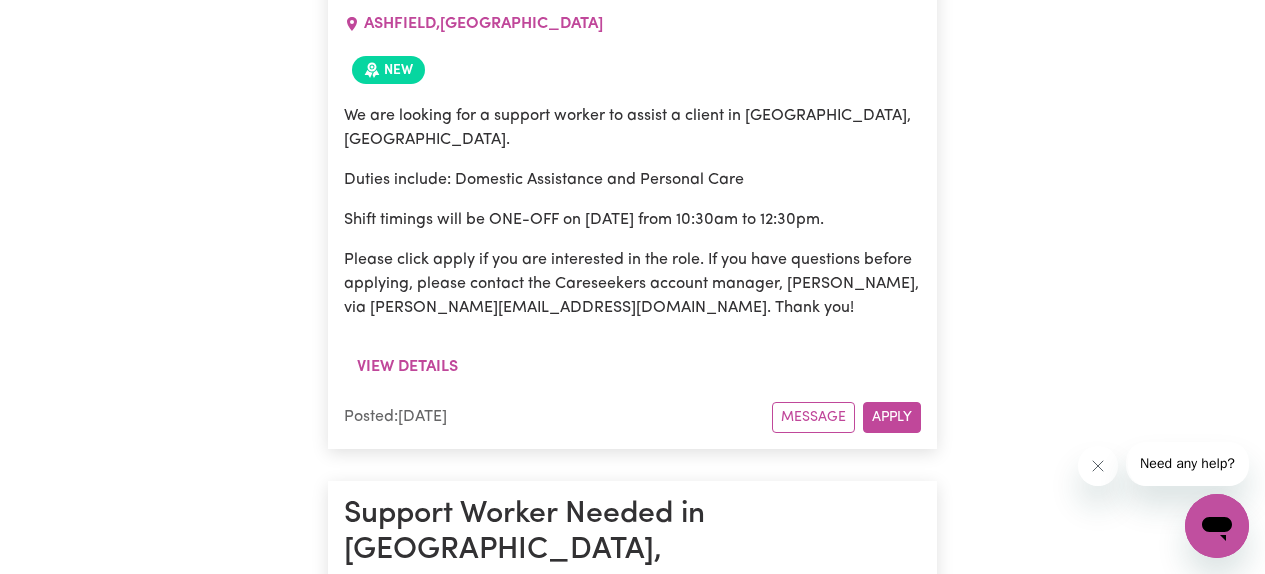 click on "Apply" at bounding box center (892, 1047) 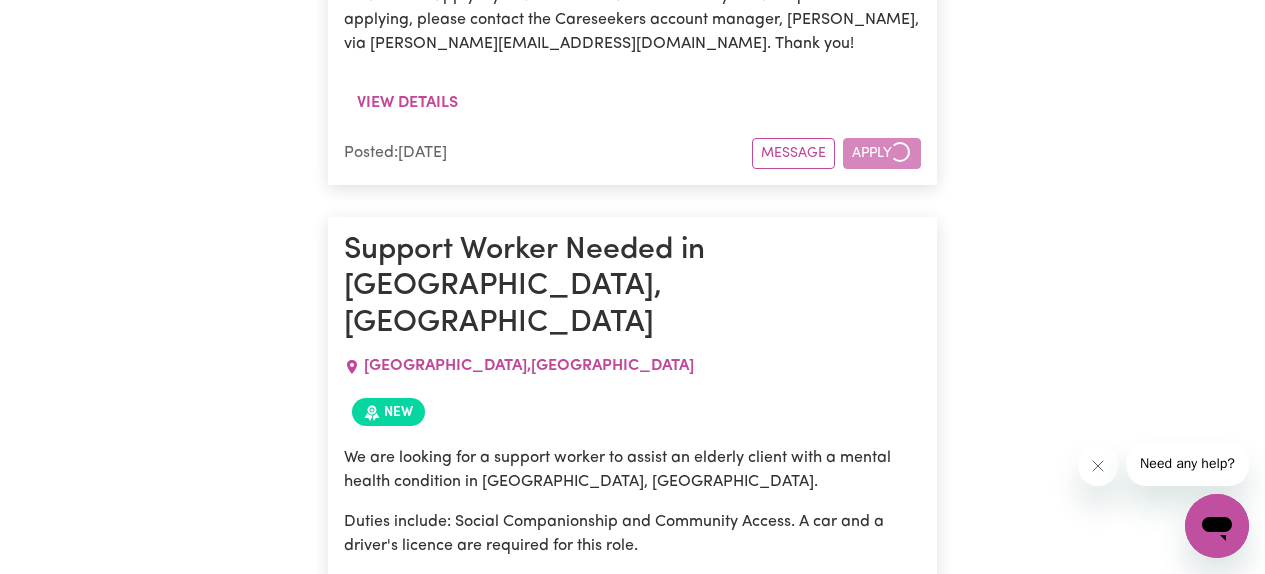 scroll, scrollTop: 6501, scrollLeft: 0, axis: vertical 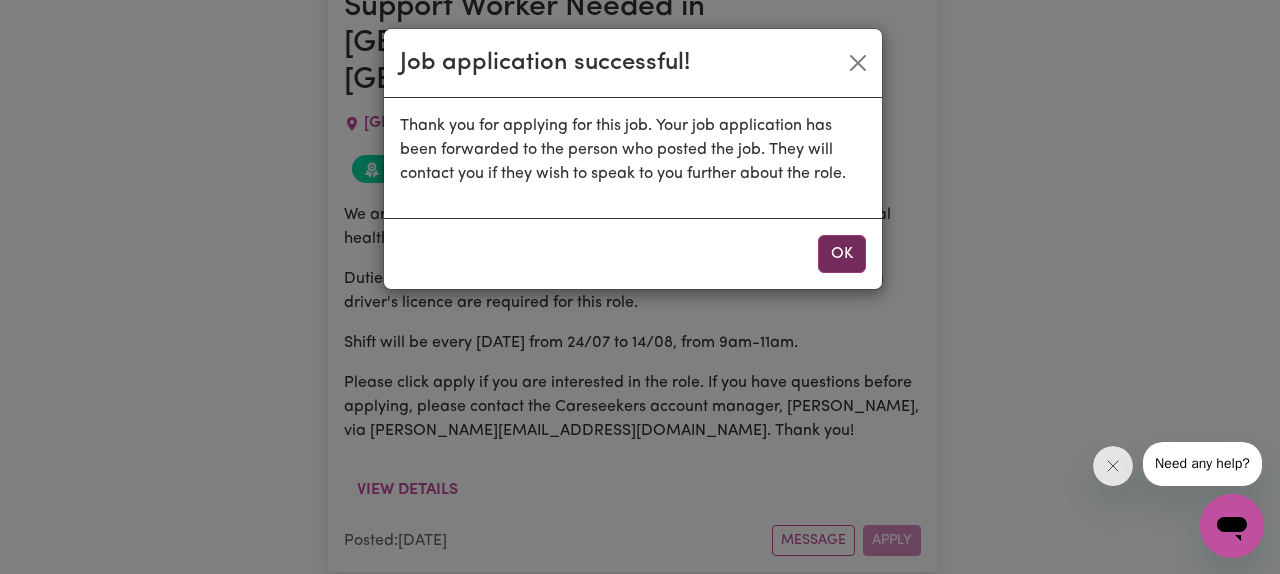 click on "OK" at bounding box center [842, 254] 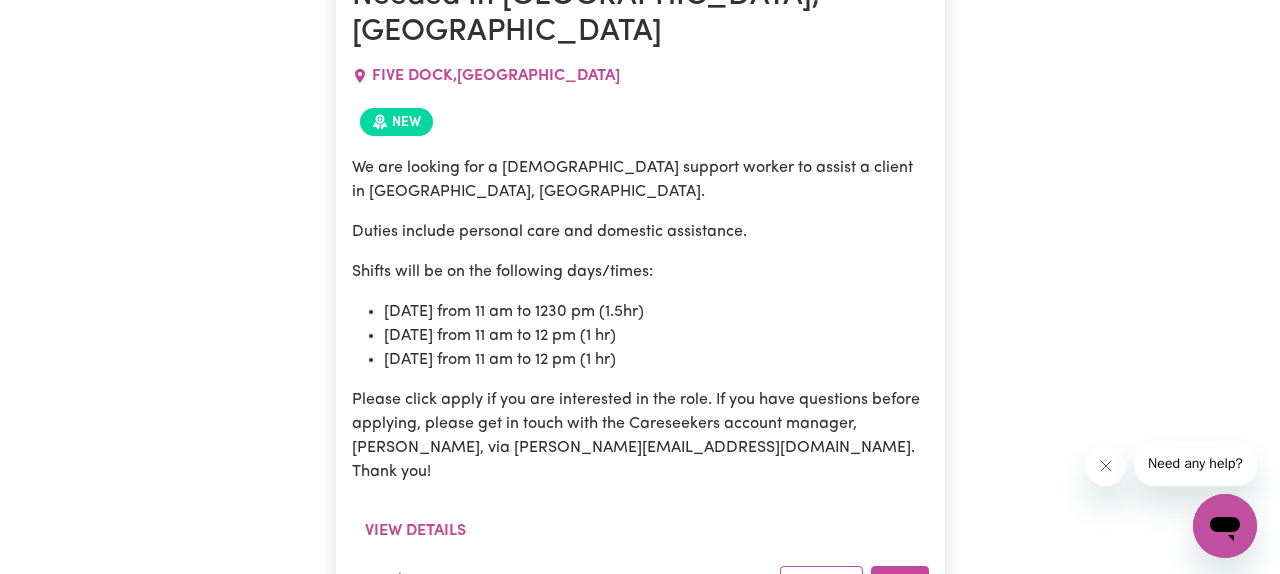 scroll, scrollTop: 15988, scrollLeft: 0, axis: vertical 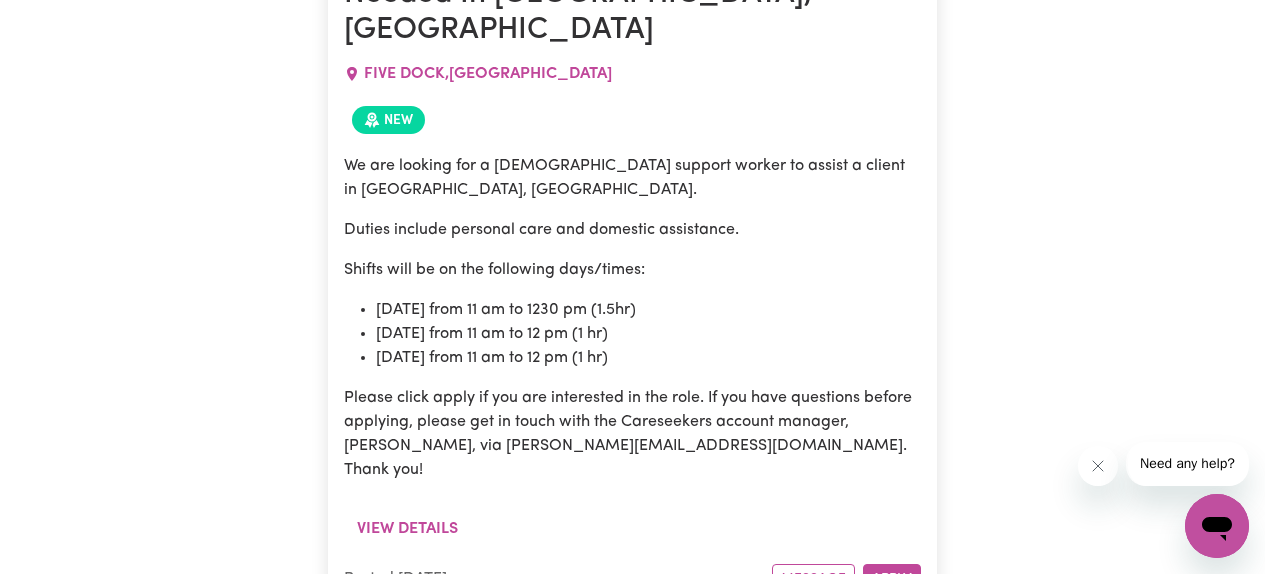 drag, startPoint x: 523, startPoint y: 71, endPoint x: 439, endPoint y: 73, distance: 84.0238 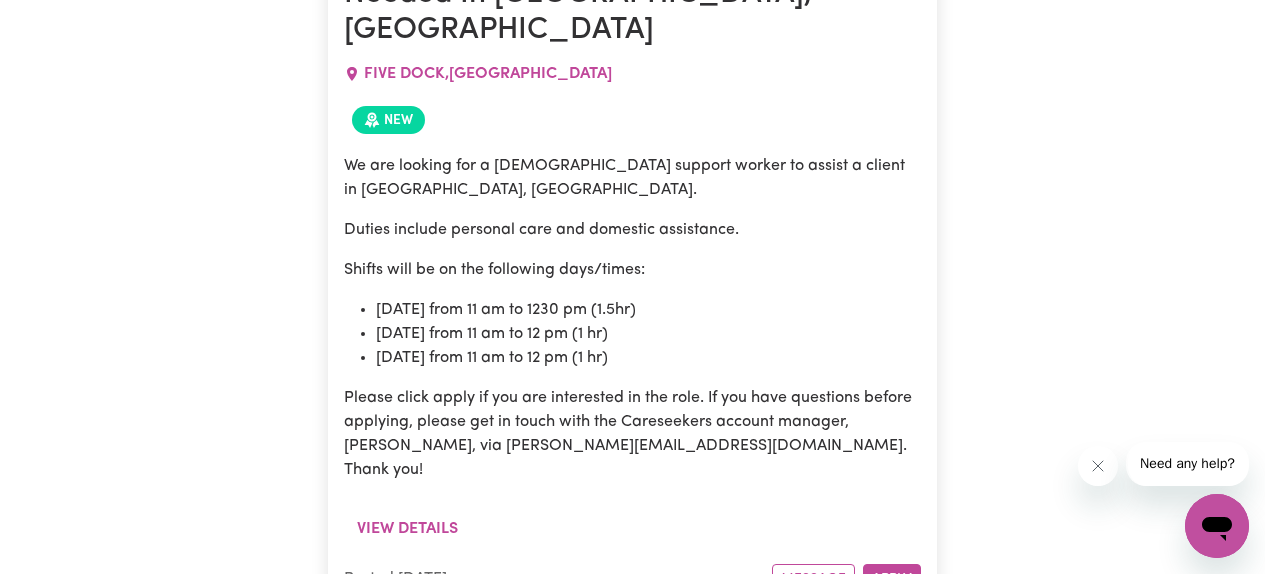 click on "We are urgently seeking a proactive and friendly support worker to assist a lovely gentleman with social and community participation every [DATE] for 3 to 4 hours in [GEOGRAPHIC_DATA], [GEOGRAPHIC_DATA]." at bounding box center [632, 1478] 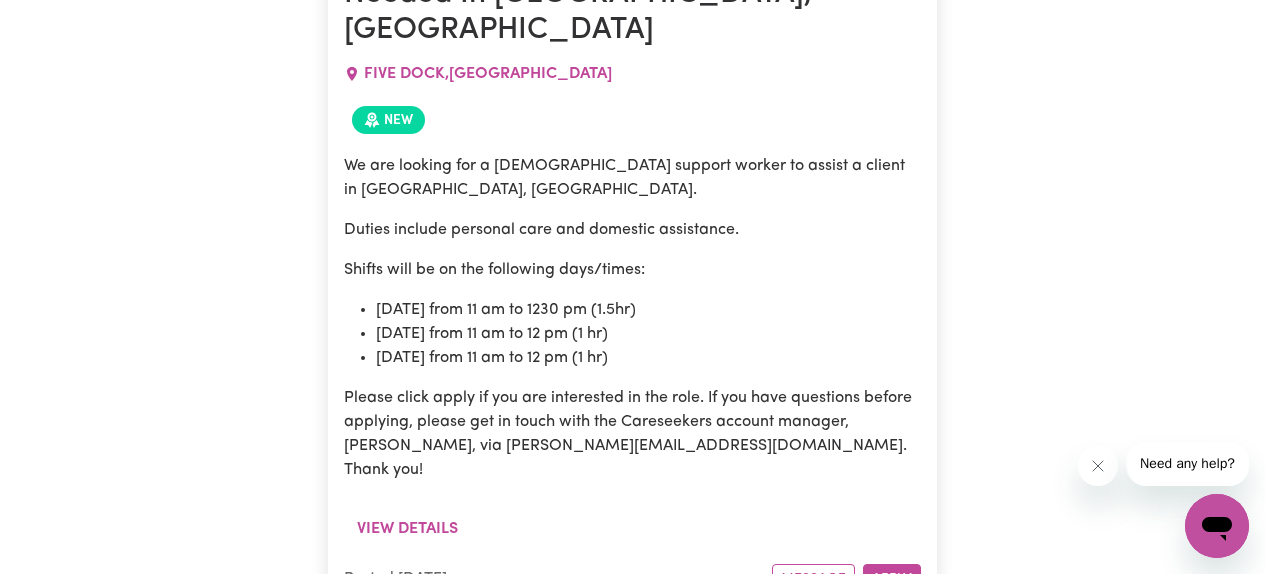 copy on "St Leonards" 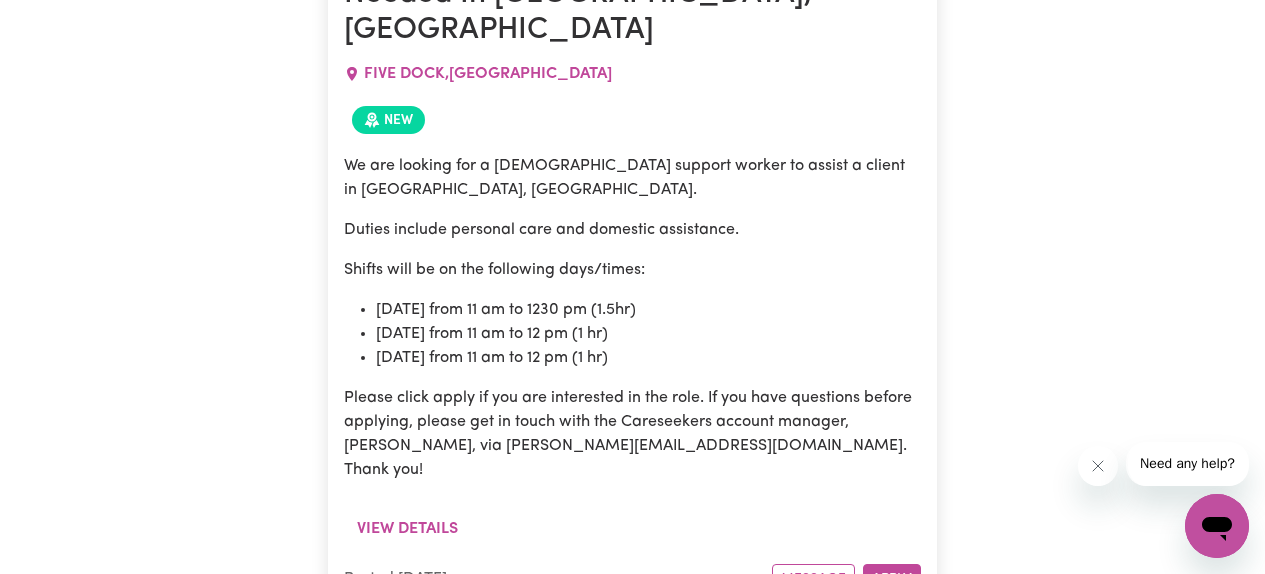 click on "We are urgently seeking a proactive and friendly support worker to assist a lovely gentleman with social and community participation every [DATE] for 3 to 4 hours in [GEOGRAPHIC_DATA], [GEOGRAPHIC_DATA]. The role involves planning and enjoying meaningful outings such as walks along the beach, fishing, attending local events, or simply organising a fun day out in the community.  We’re looking for someone who takes initiative, enjoys creating positive experiences, and is comfortable working independently. You must have your own car and a valid NDIS Worker Screening Check.  If you’re passionate about supporting others to live fulfilling lives and are available for an immediate start, email [PERSON_NAME][EMAIL_ADDRESS][DOMAIN_NAME]. Thank you!" at bounding box center [632, 1610] 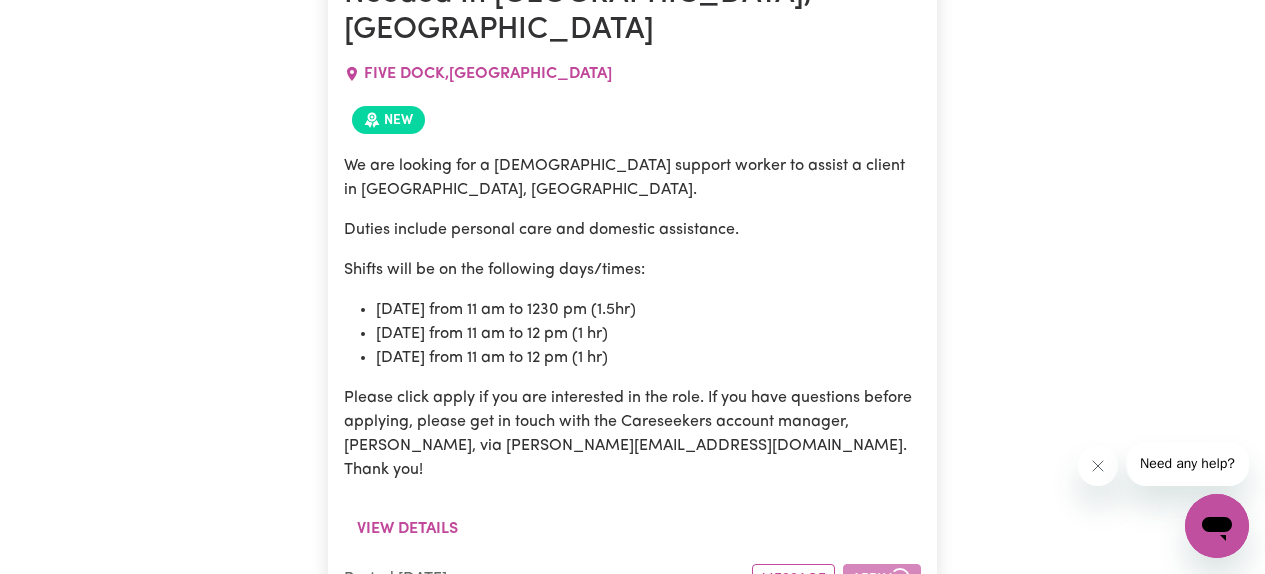 click on "View details" at bounding box center (407, 1825) 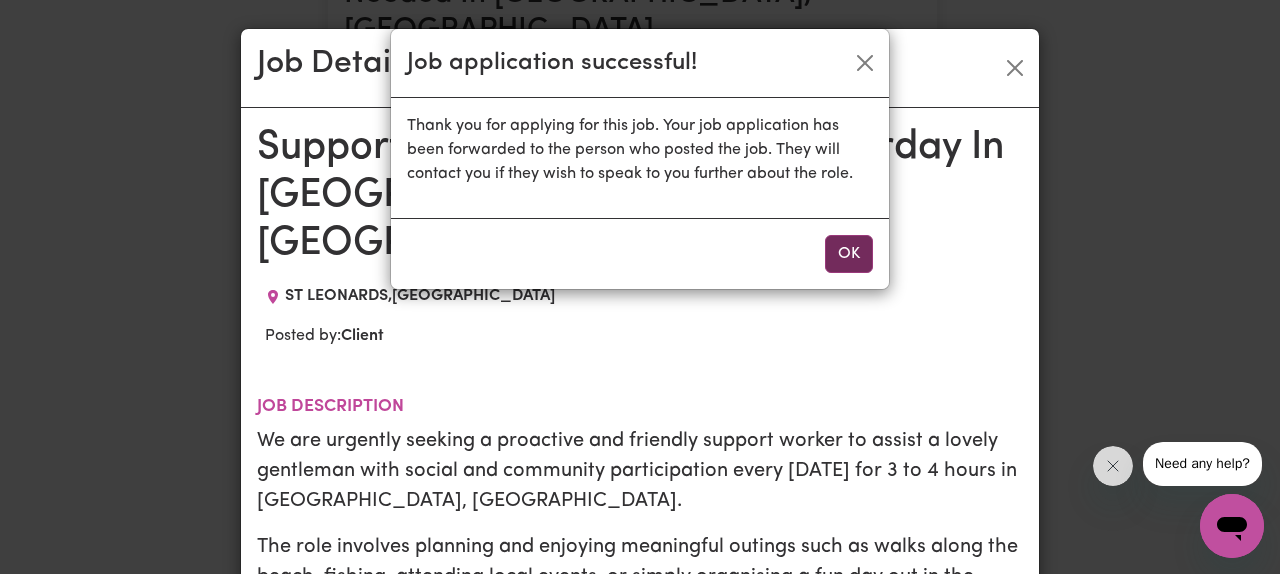 click on "OK" at bounding box center [849, 254] 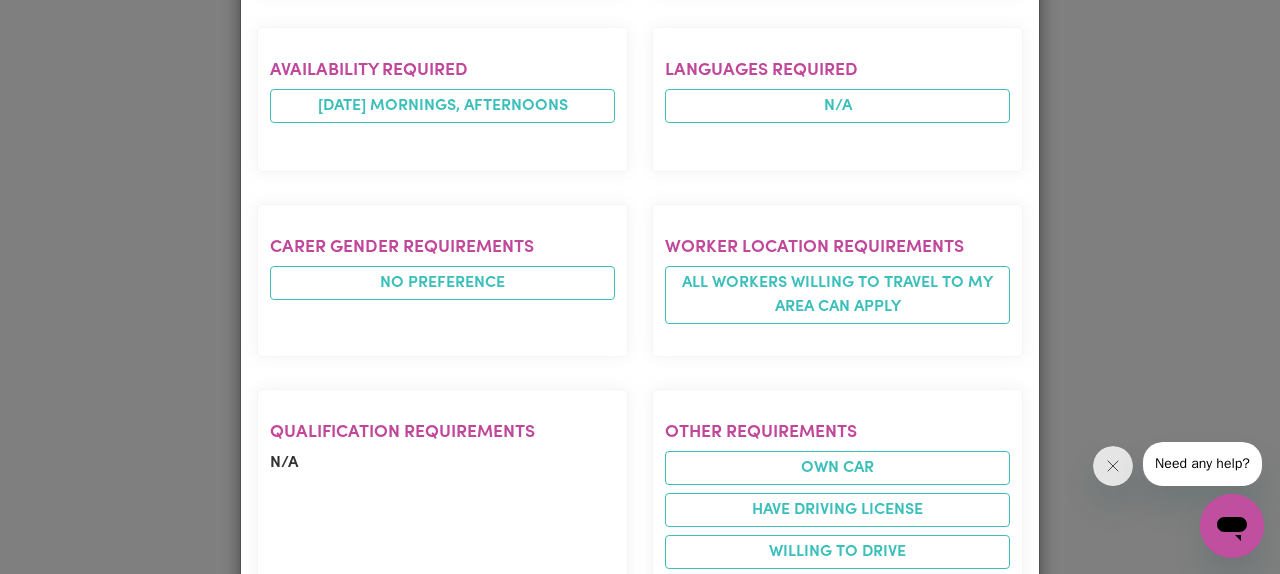 scroll, scrollTop: 1183, scrollLeft: 0, axis: vertical 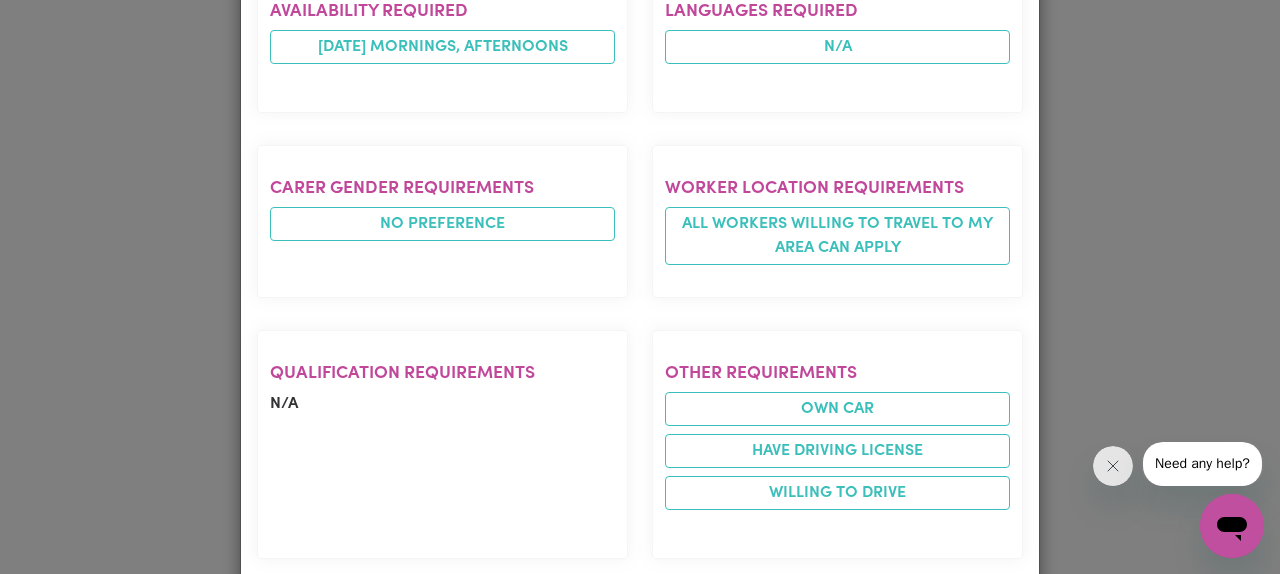 click on "Job Details Support Worker Needed Every Thurday In [GEOGRAPHIC_DATA], [GEOGRAPHIC_DATA] [GEOGRAPHIC_DATA] ,  [GEOGRAPHIC_DATA] Posted by:  Client Job description We are urgently seeking a proactive and friendly support worker to assist a lovely gentleman with social and community participation every [DATE] for 3 to 4 hours in [GEOGRAPHIC_DATA], [GEOGRAPHIC_DATA]. The role involves planning and enjoying meaningful outings such as walks along the beach, fishing, attending local events, or simply organising a fun day out in the community.  We’re looking for someone who takes initiative, enjoys creating positive experiences, and is comfortable working independently. You must have your own car and a valid NDIS Worker Screening Check.  If you’re passionate about supporting others to live fulfilling lives and are available for an immediate start, email [PERSON_NAME][EMAIL_ADDRESS][DOMAIN_NAME]. Thank you! Experience required Disability support - Adult Tasks required Social companionship Community access Availability required [DATE] mornings, afternoons N/A No preference" at bounding box center [640, 287] 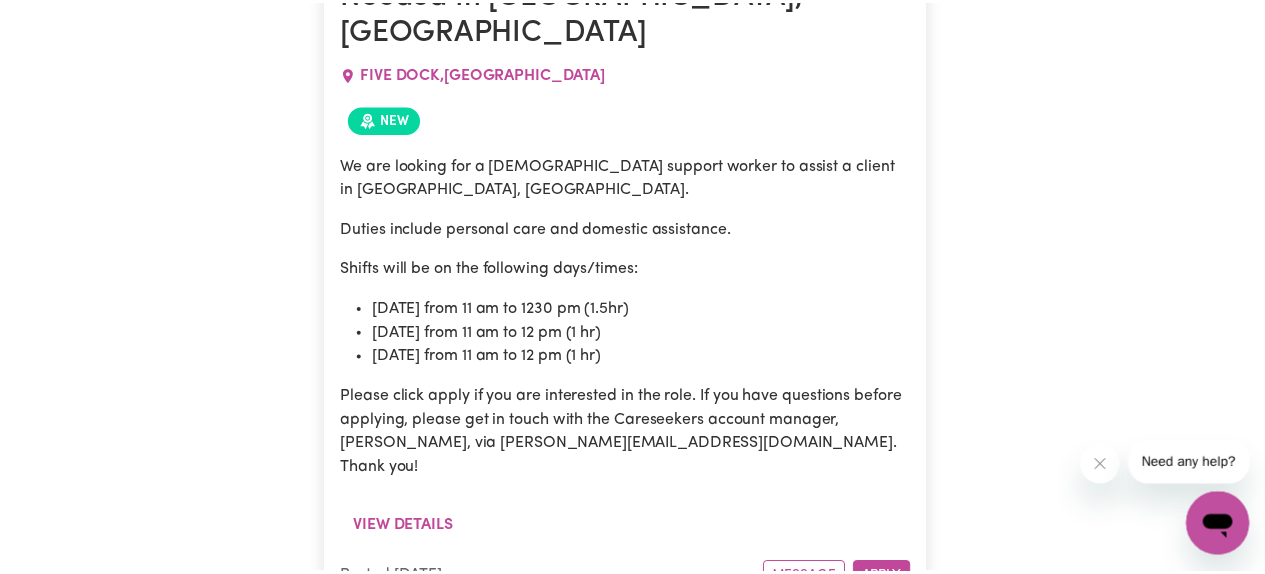 scroll, scrollTop: 0, scrollLeft: 0, axis: both 